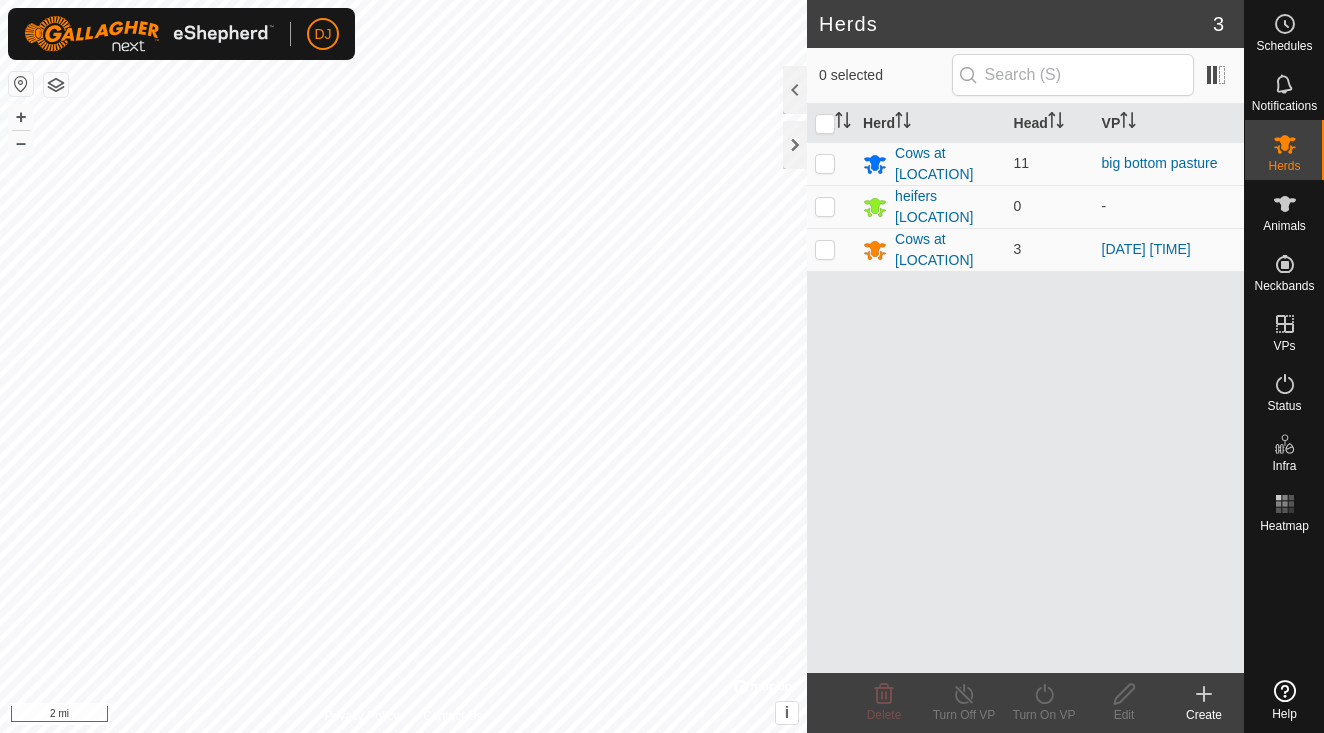scroll, scrollTop: 0, scrollLeft: 0, axis: both 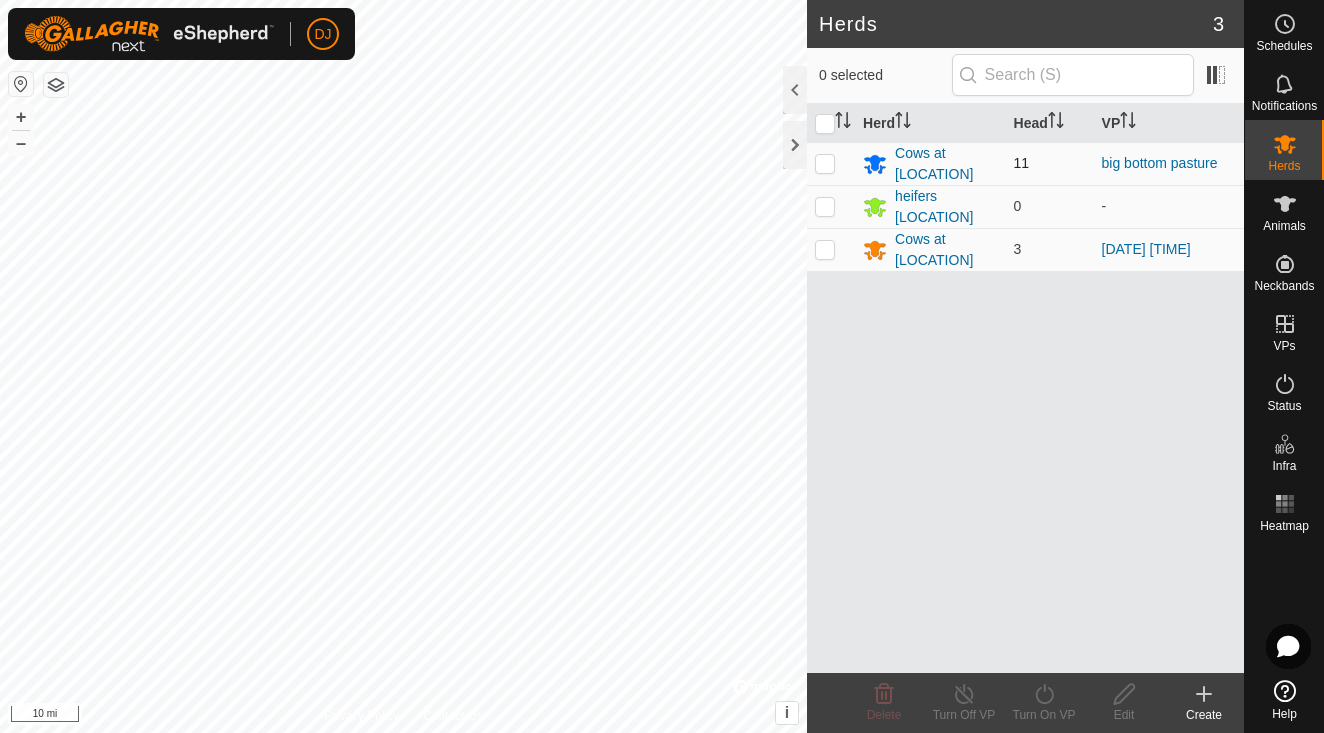 click at bounding box center [825, 163] 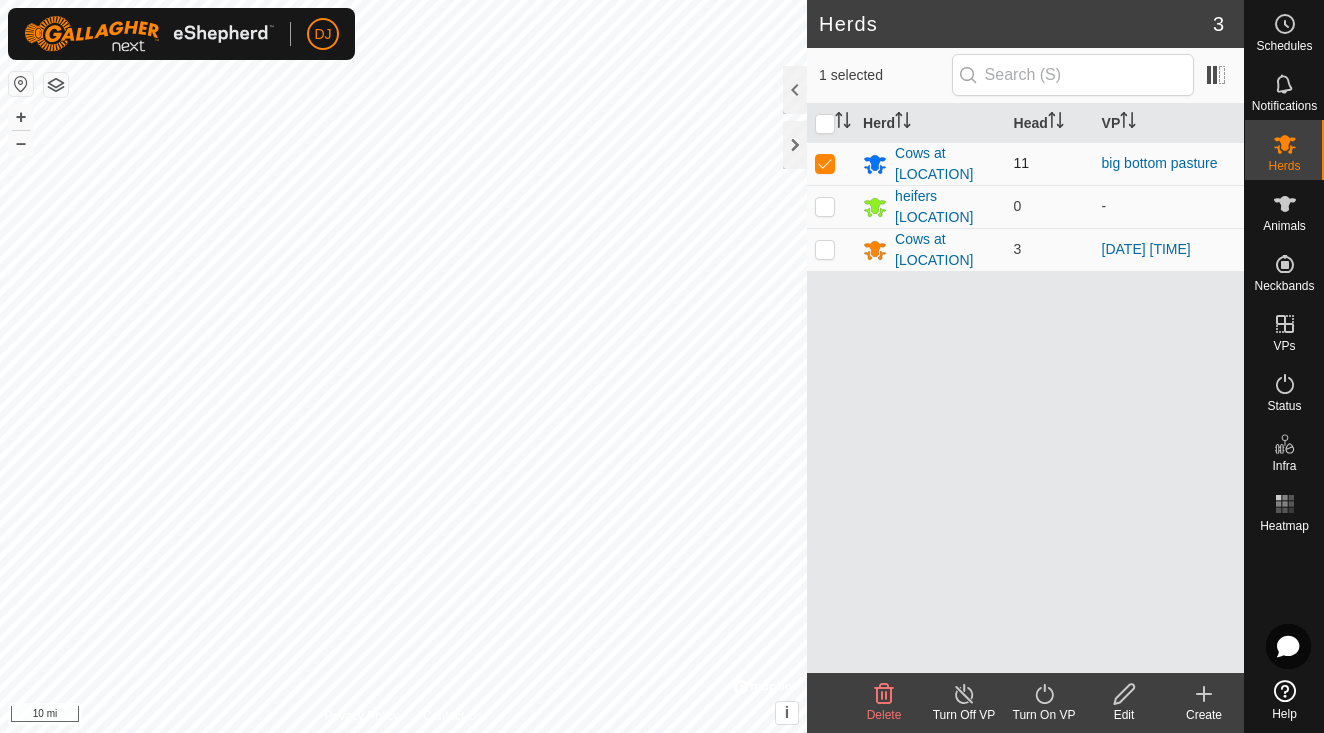 checkbox on "true" 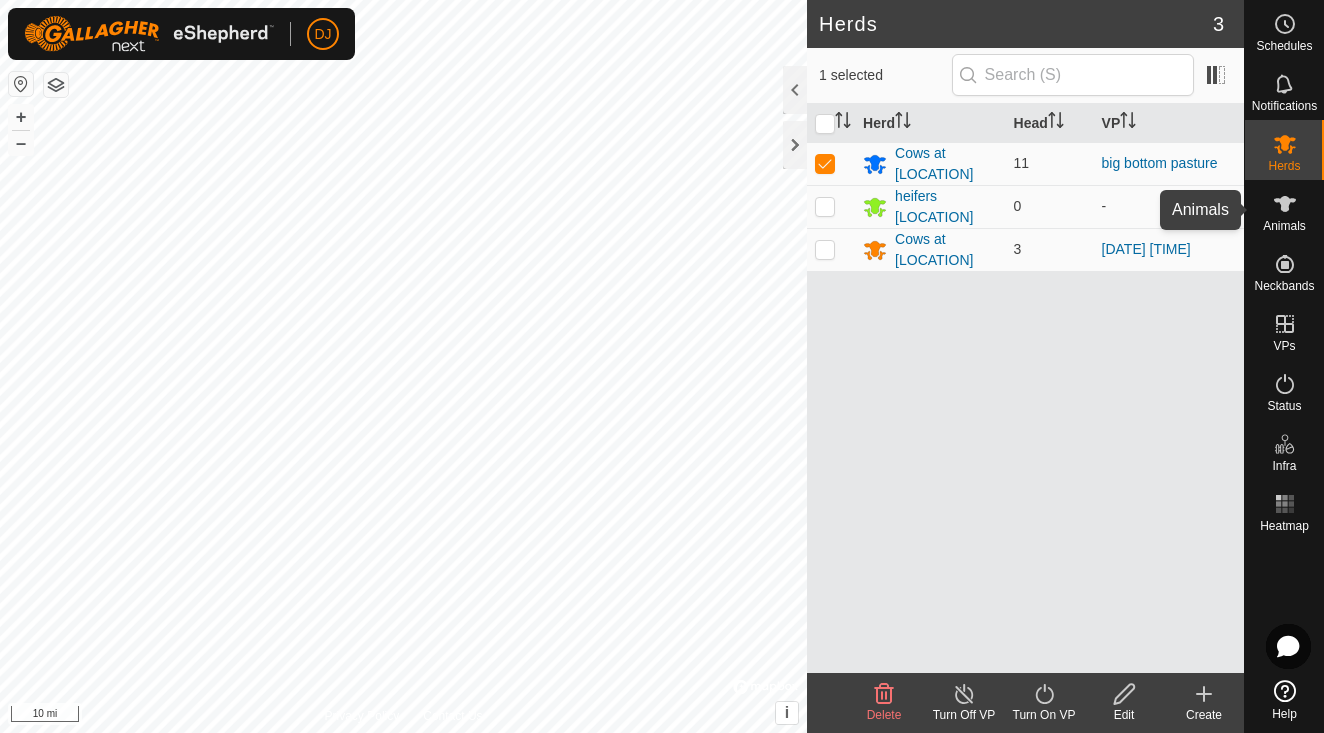 click at bounding box center [1285, 204] 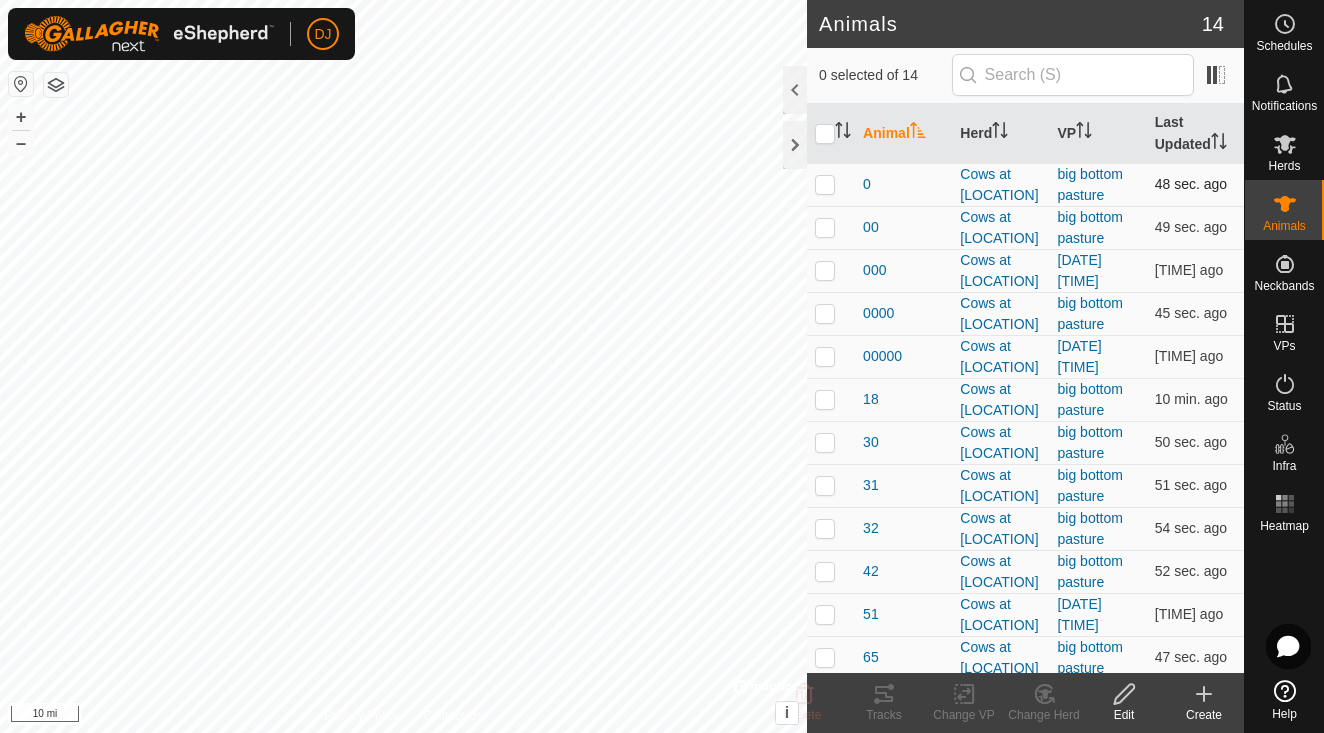 click at bounding box center (825, 184) 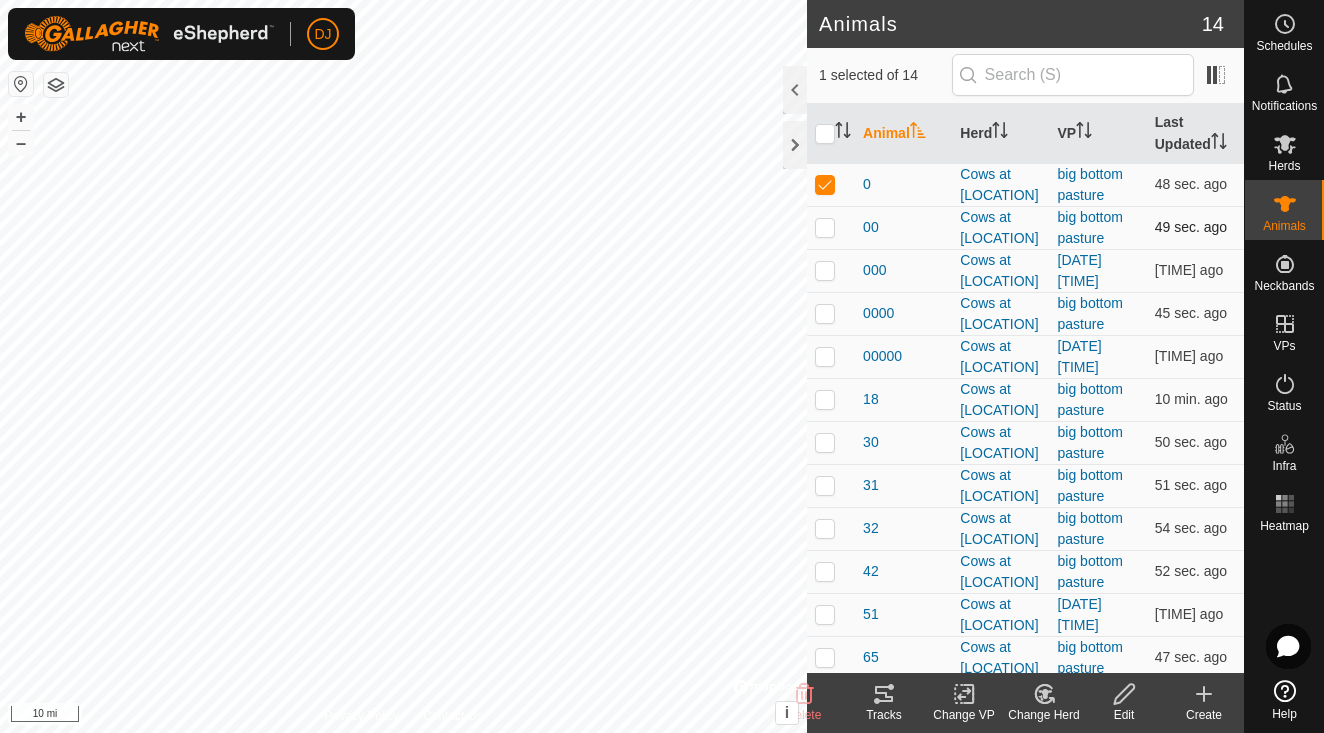 click at bounding box center [825, 227] 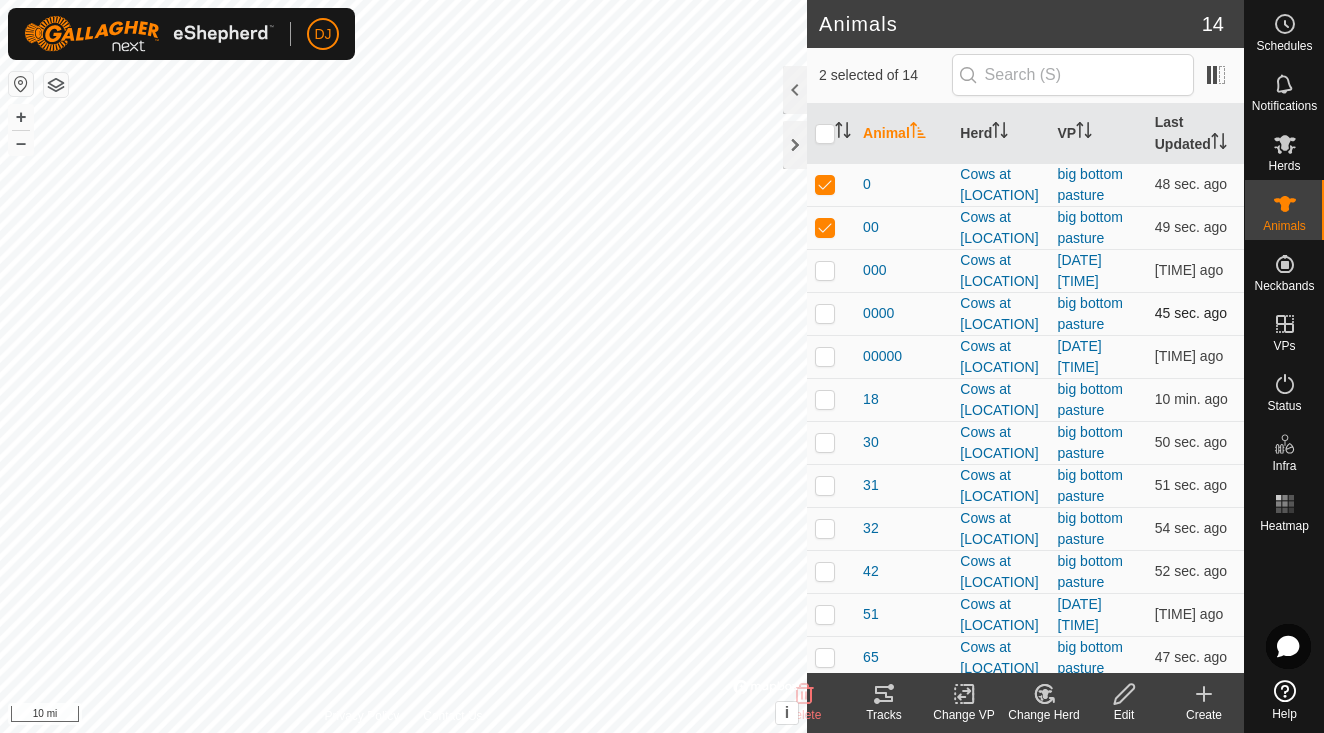 click at bounding box center (825, 313) 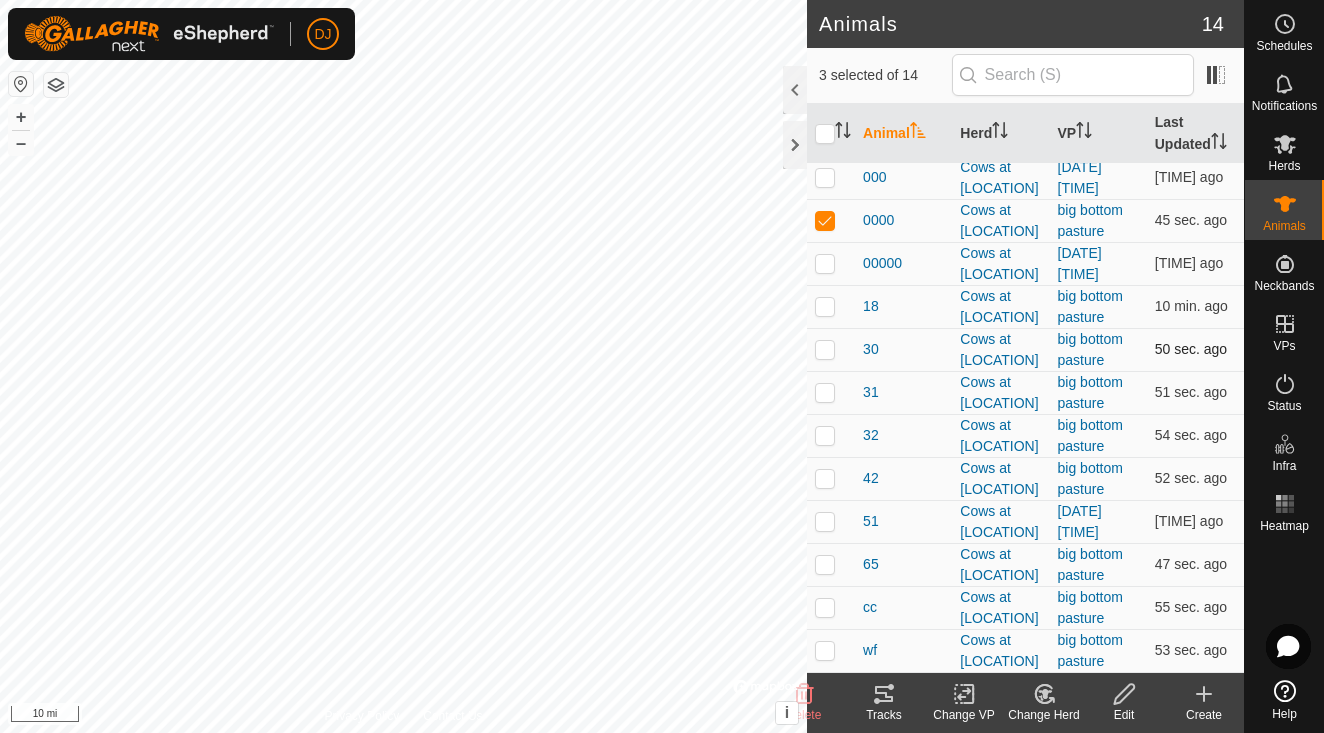scroll, scrollTop: 93, scrollLeft: 0, axis: vertical 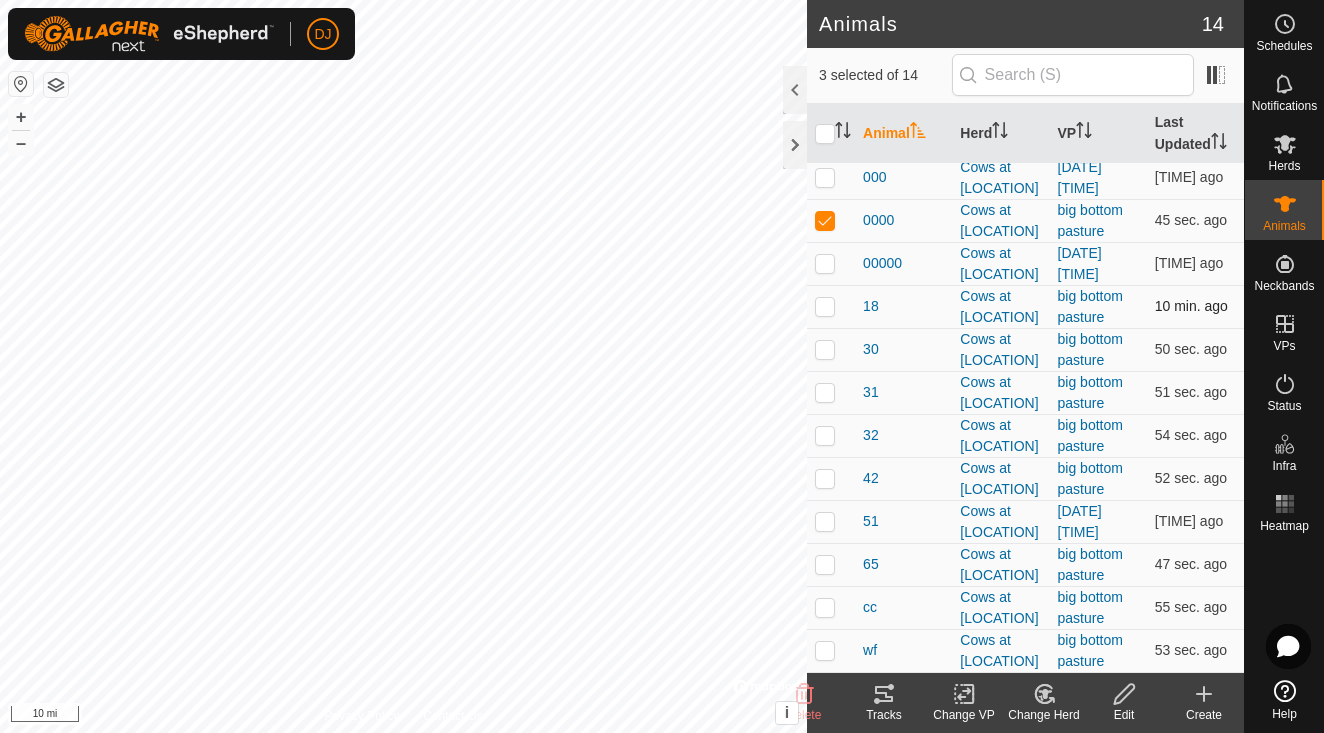 click at bounding box center [825, 306] 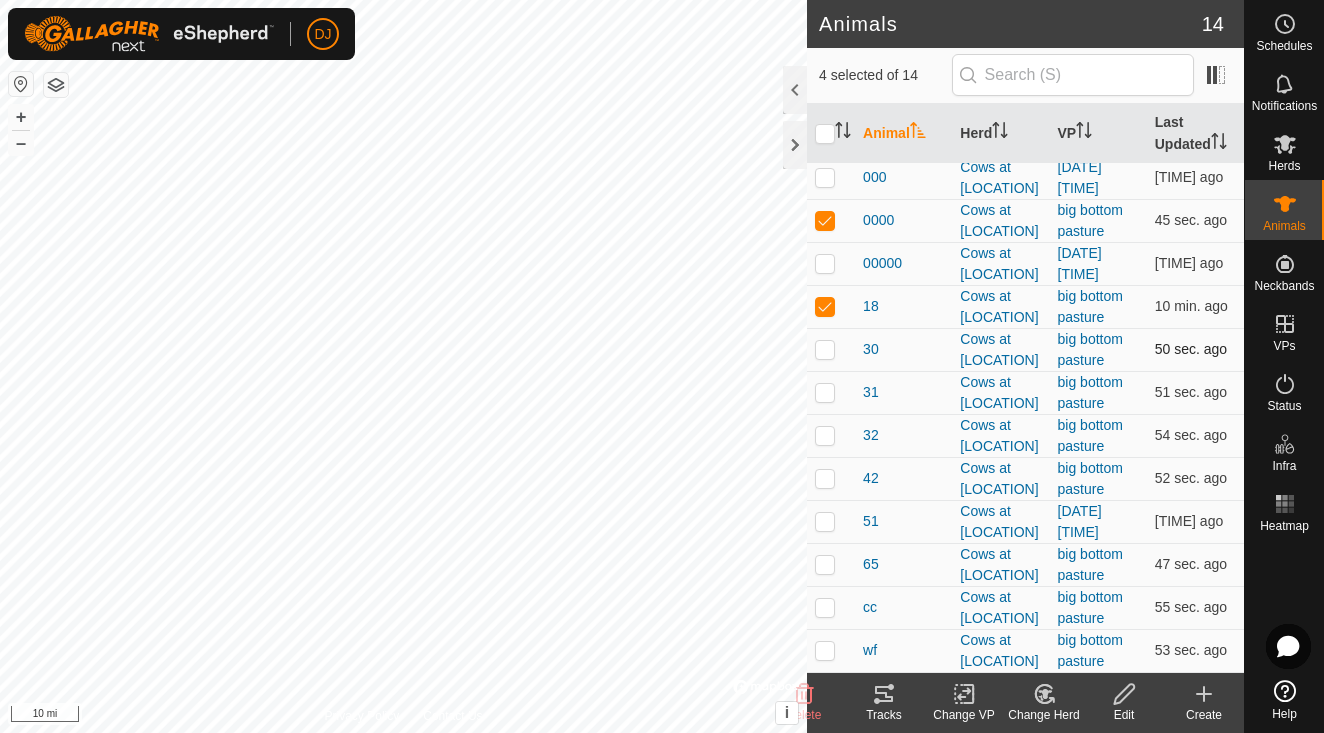 click at bounding box center [825, 349] 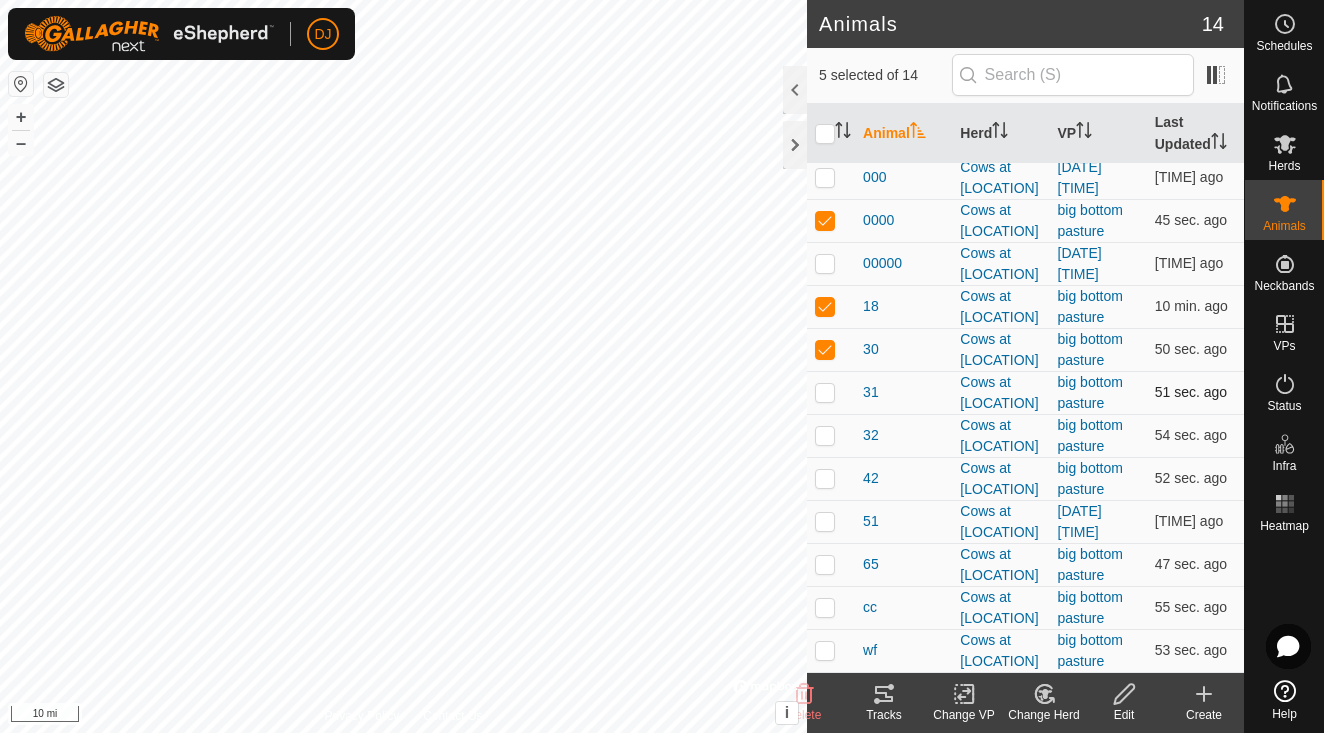 click at bounding box center [825, 392] 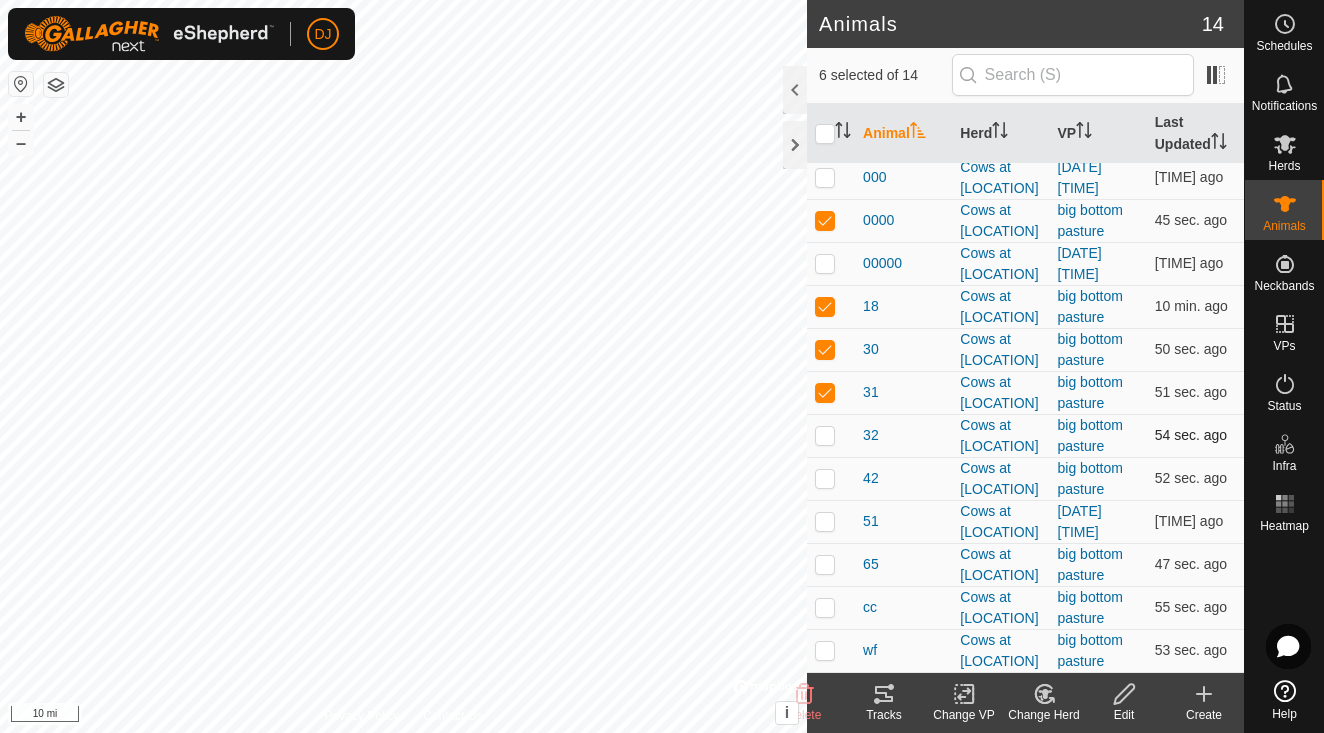 click at bounding box center [825, 435] 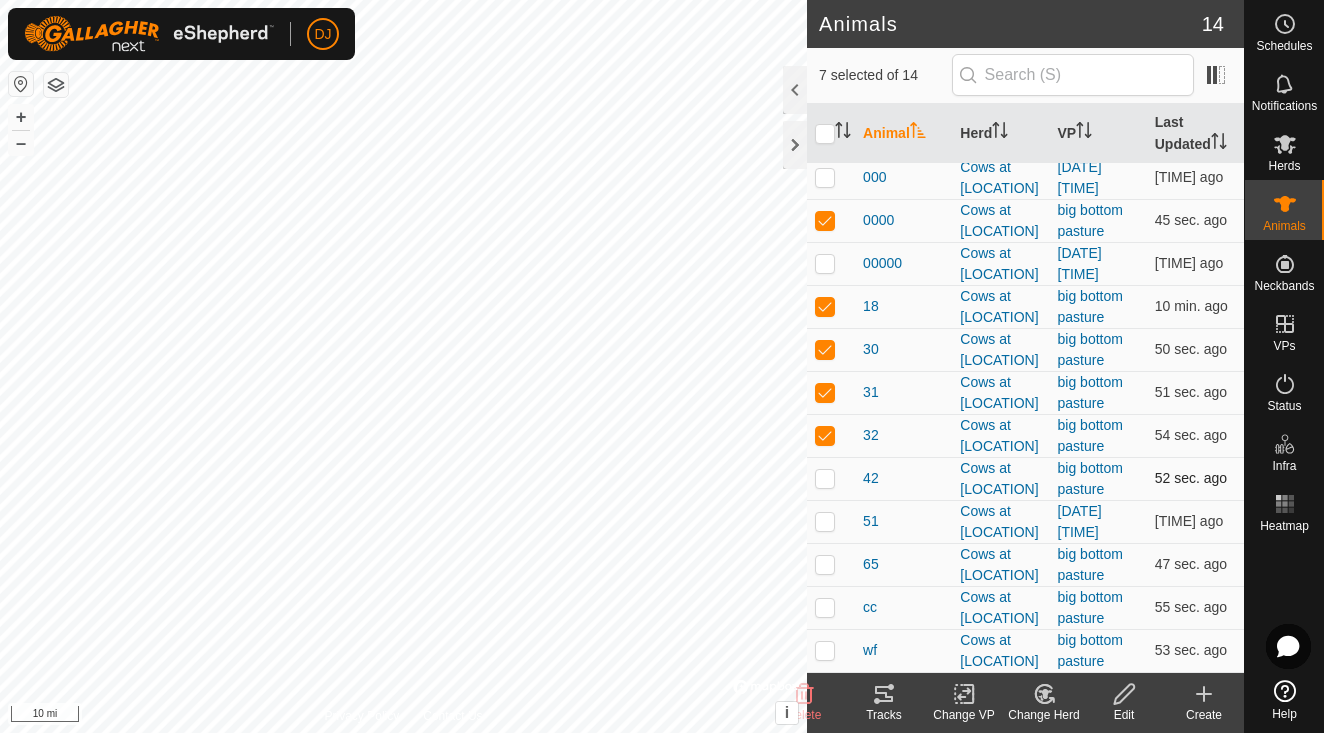 click at bounding box center [825, 478] 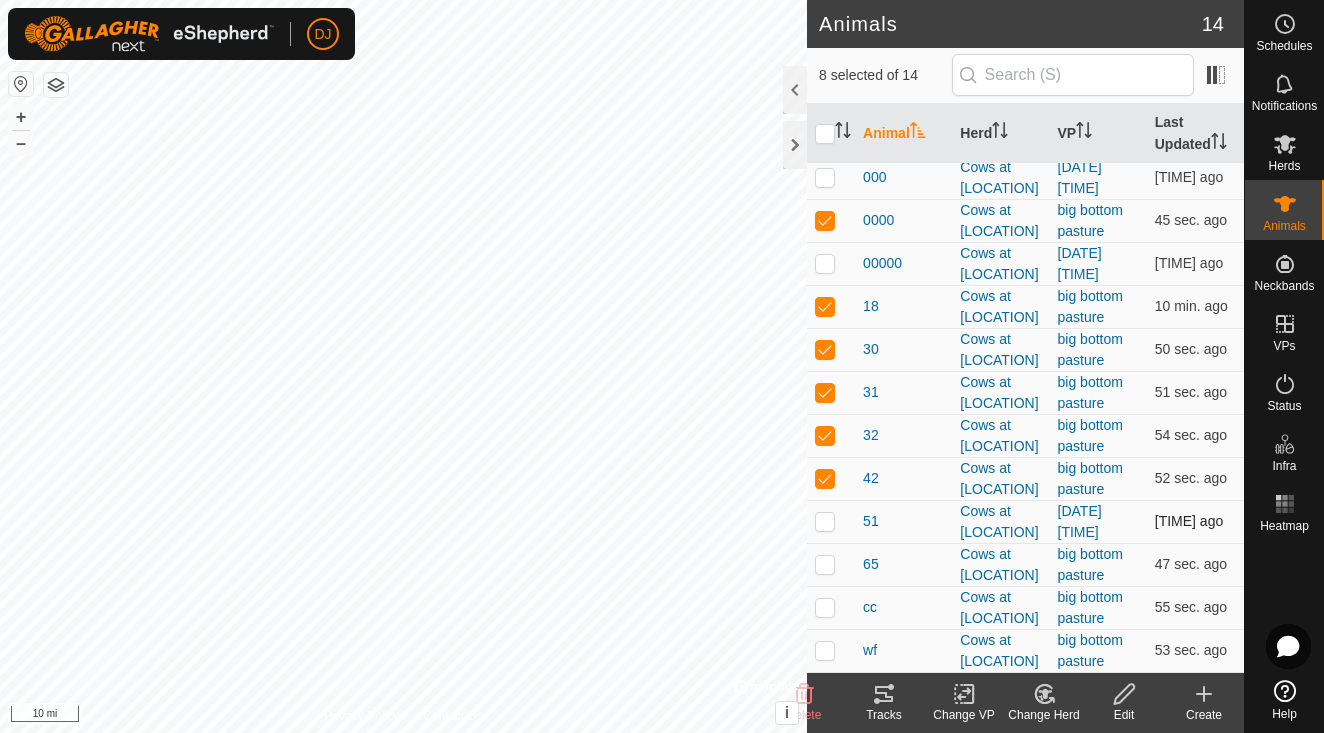 click at bounding box center (825, 521) 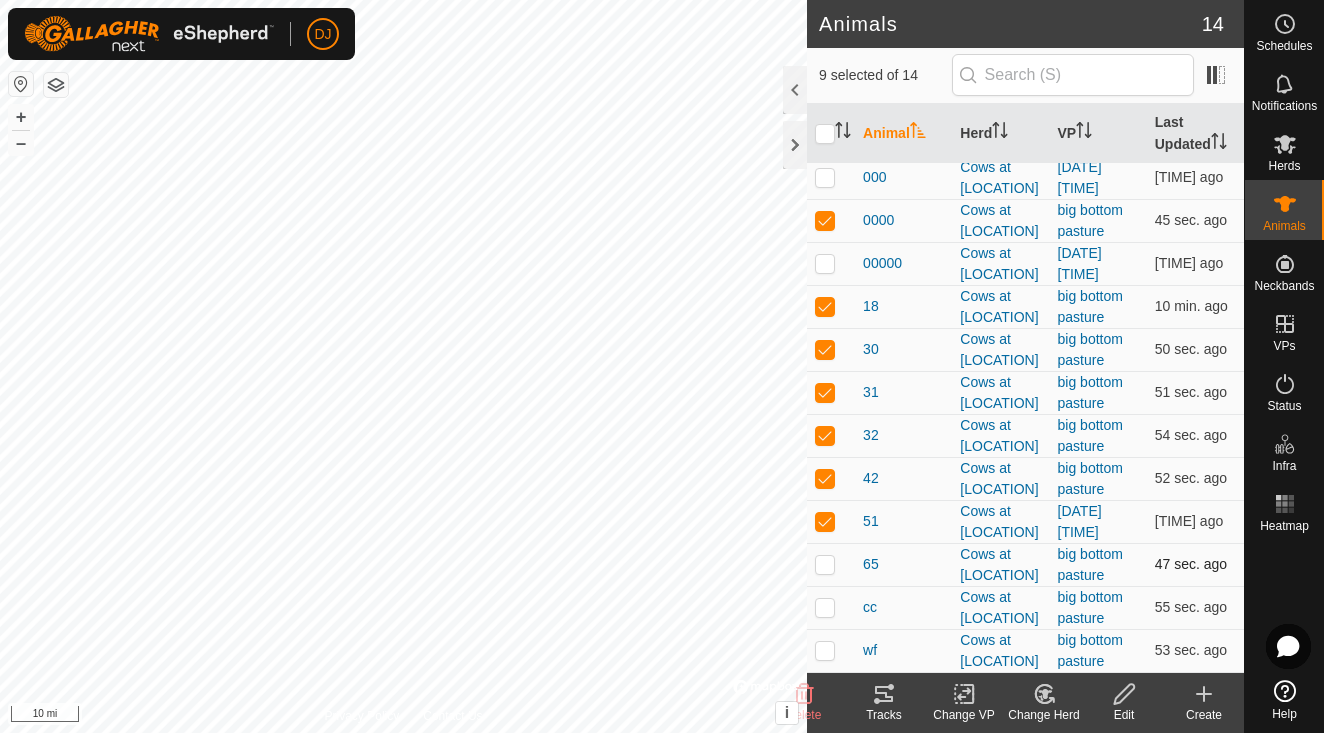 click at bounding box center [825, 564] 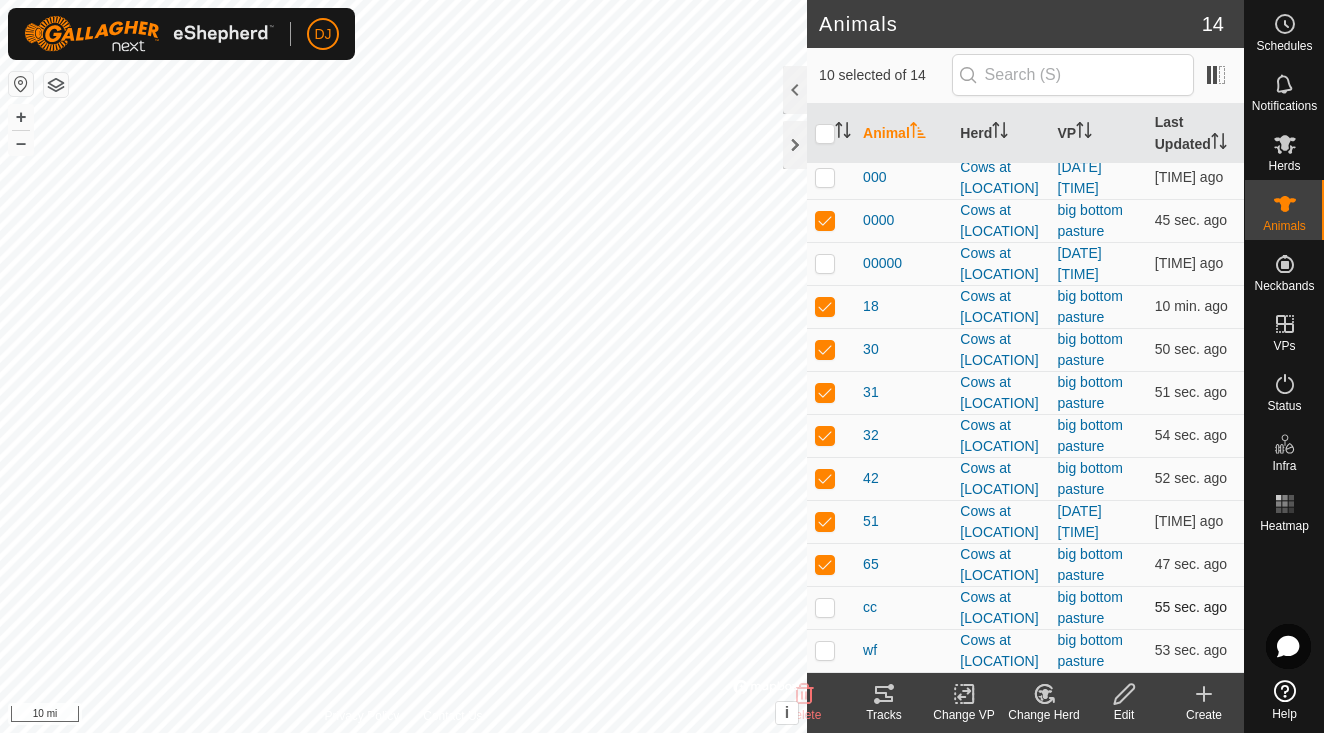 click at bounding box center [825, 607] 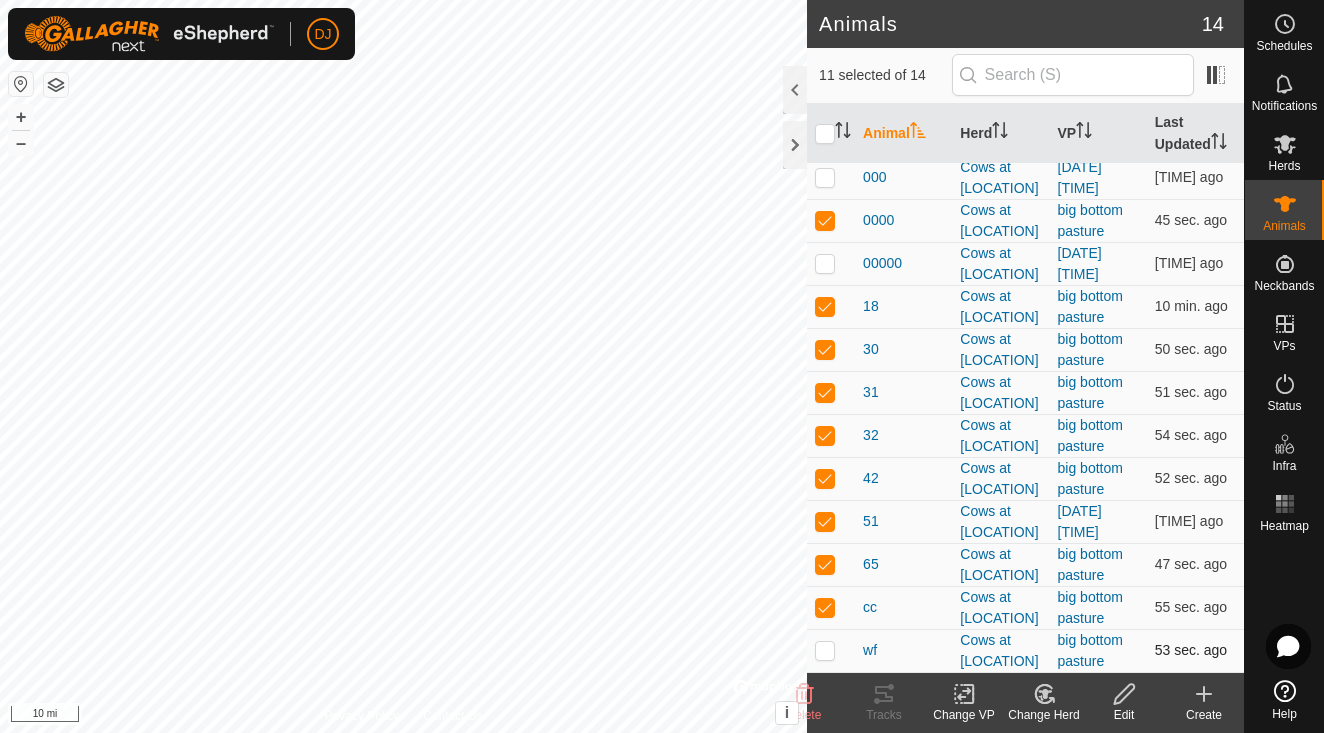 click at bounding box center [825, 650] 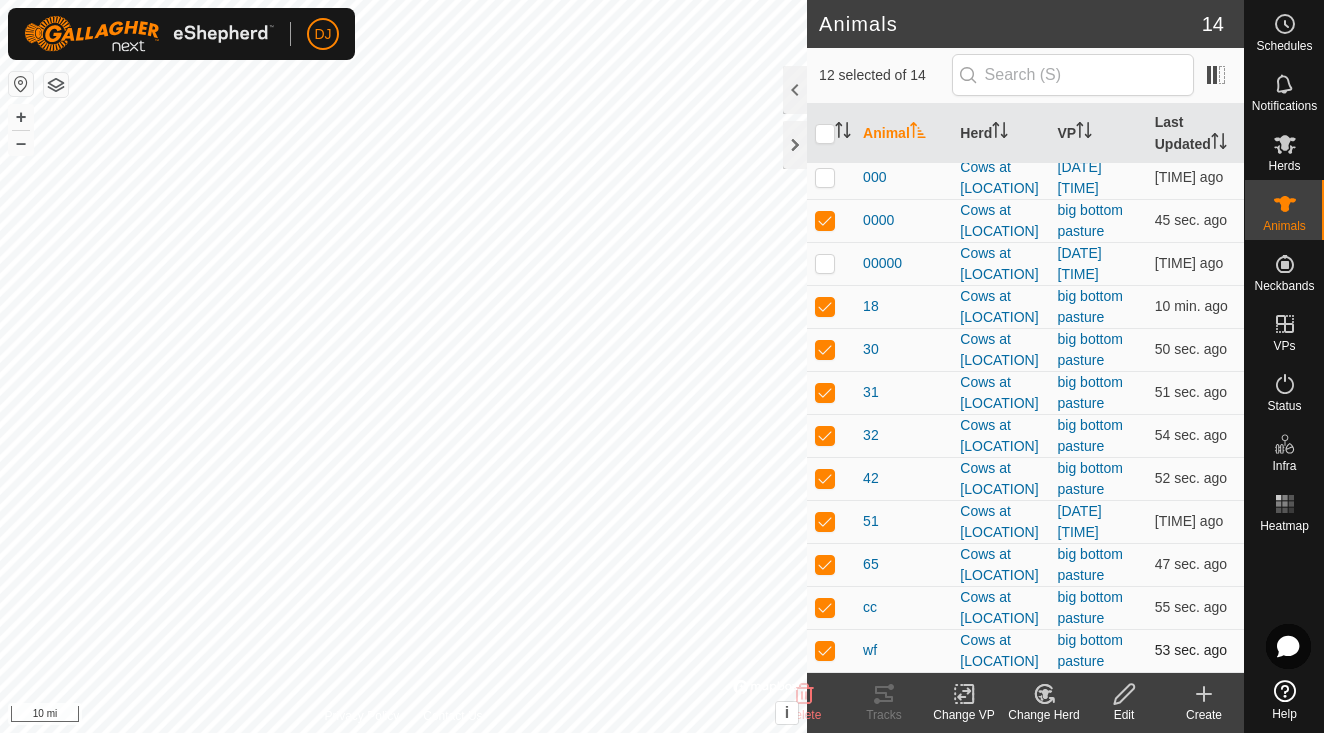 click at bounding box center [825, 650] 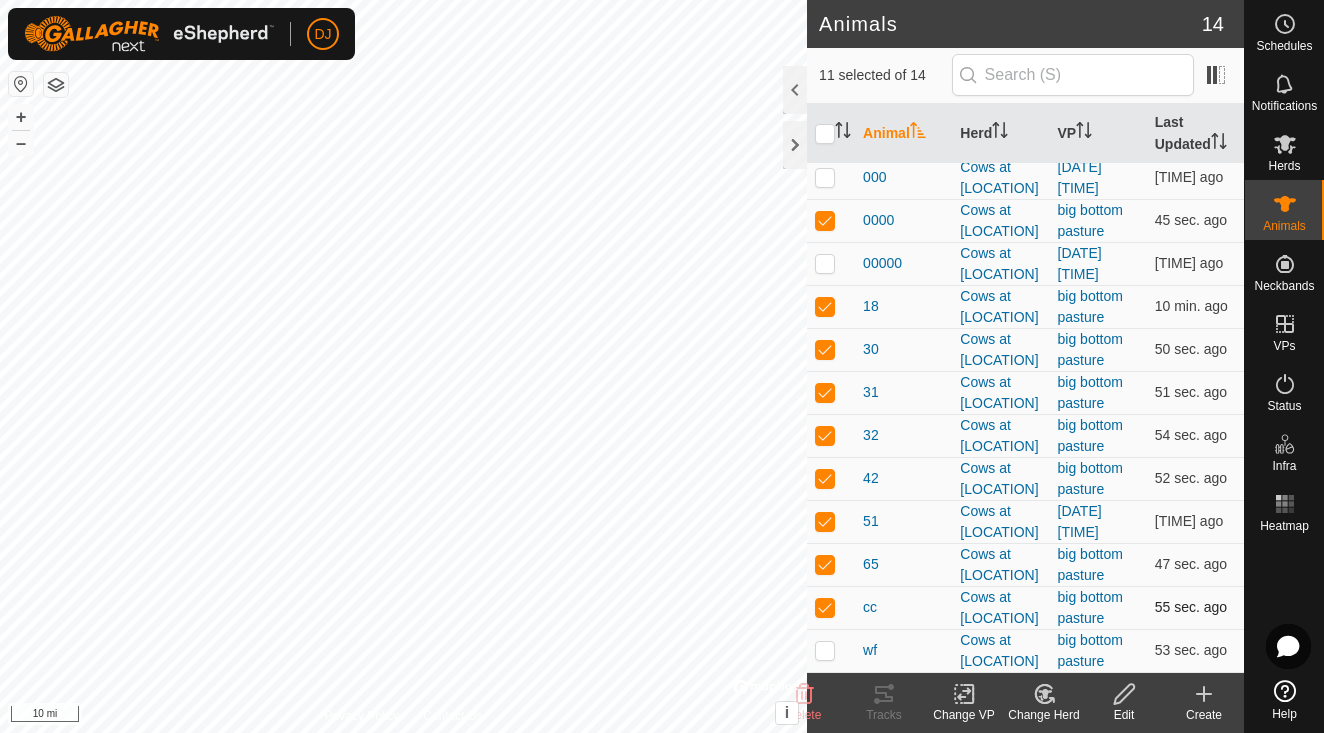 click at bounding box center [831, 607] 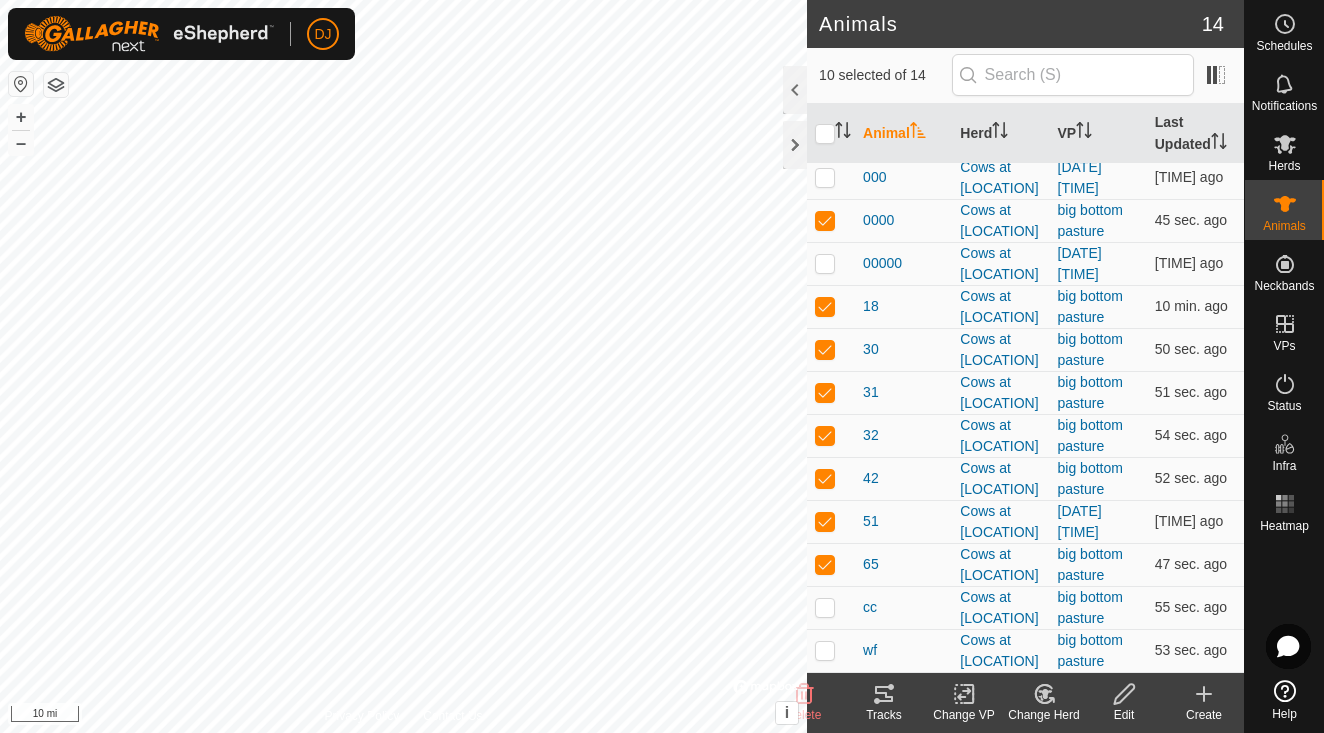 click 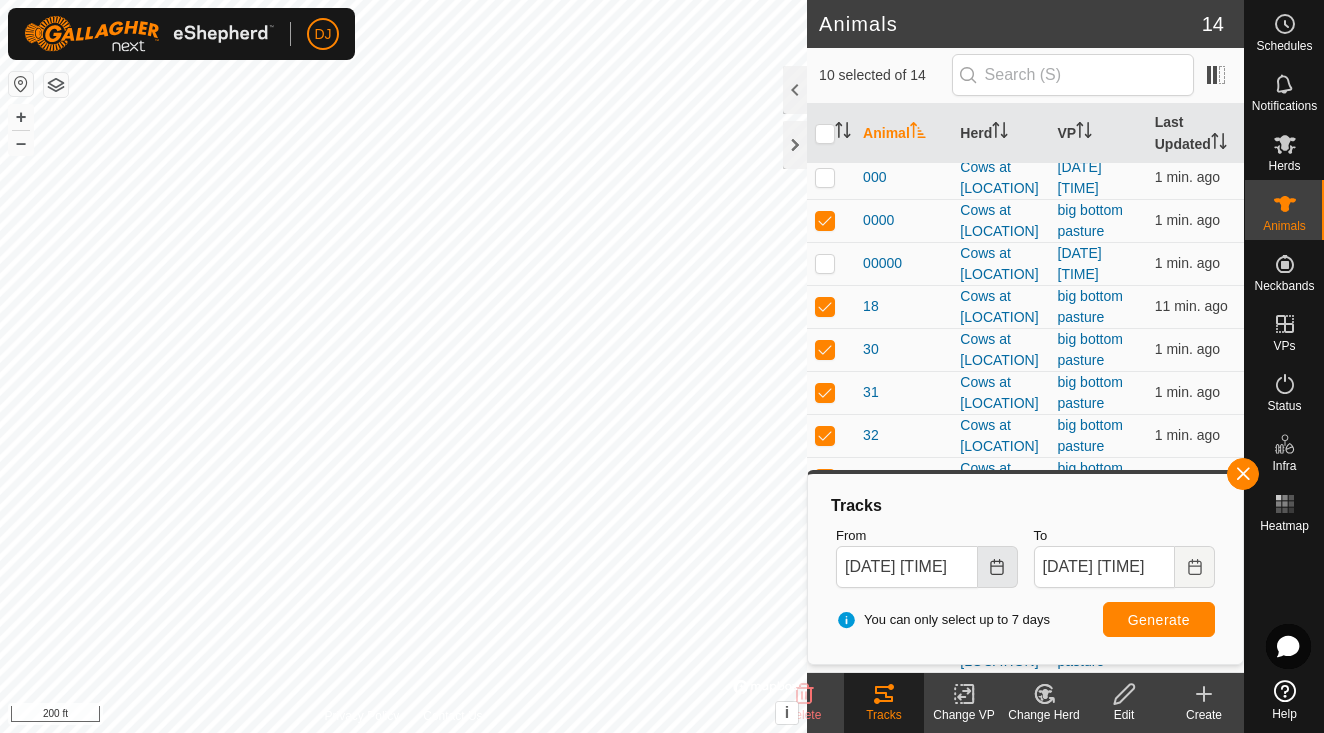 click 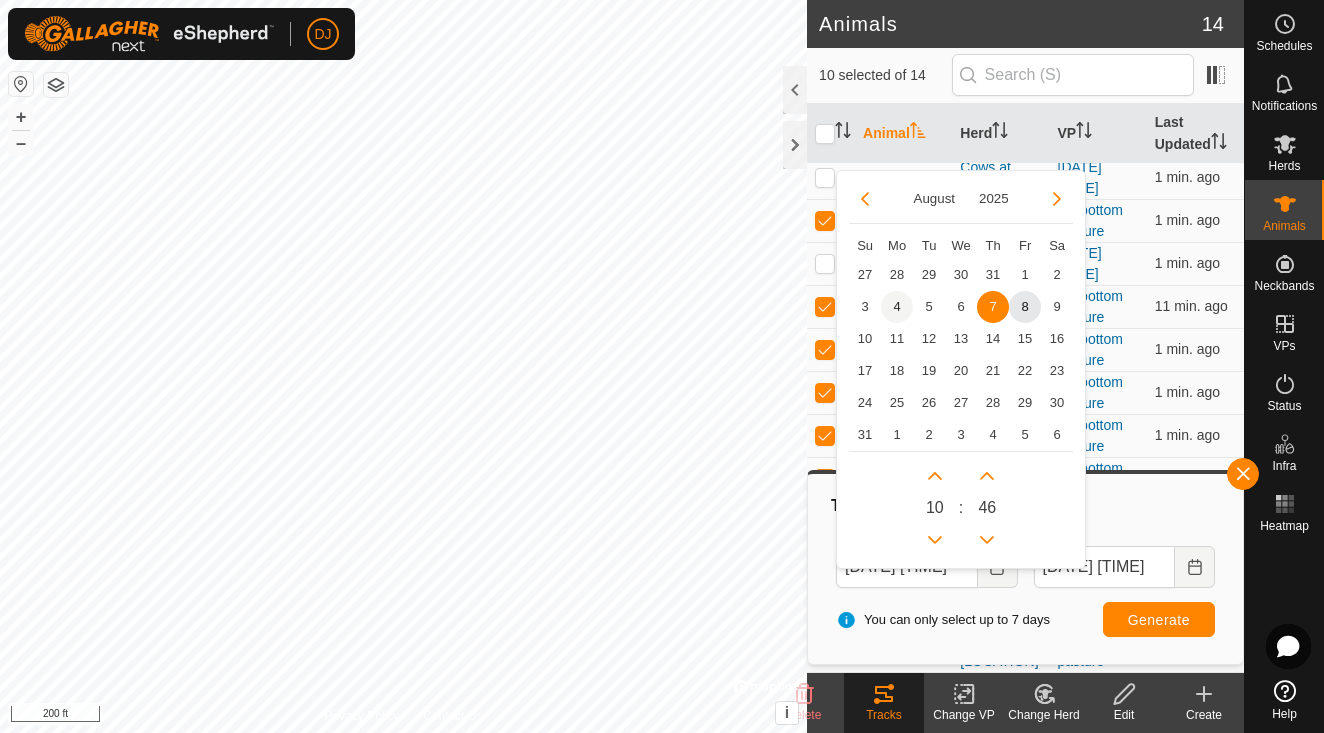 click on "4" at bounding box center (897, 307) 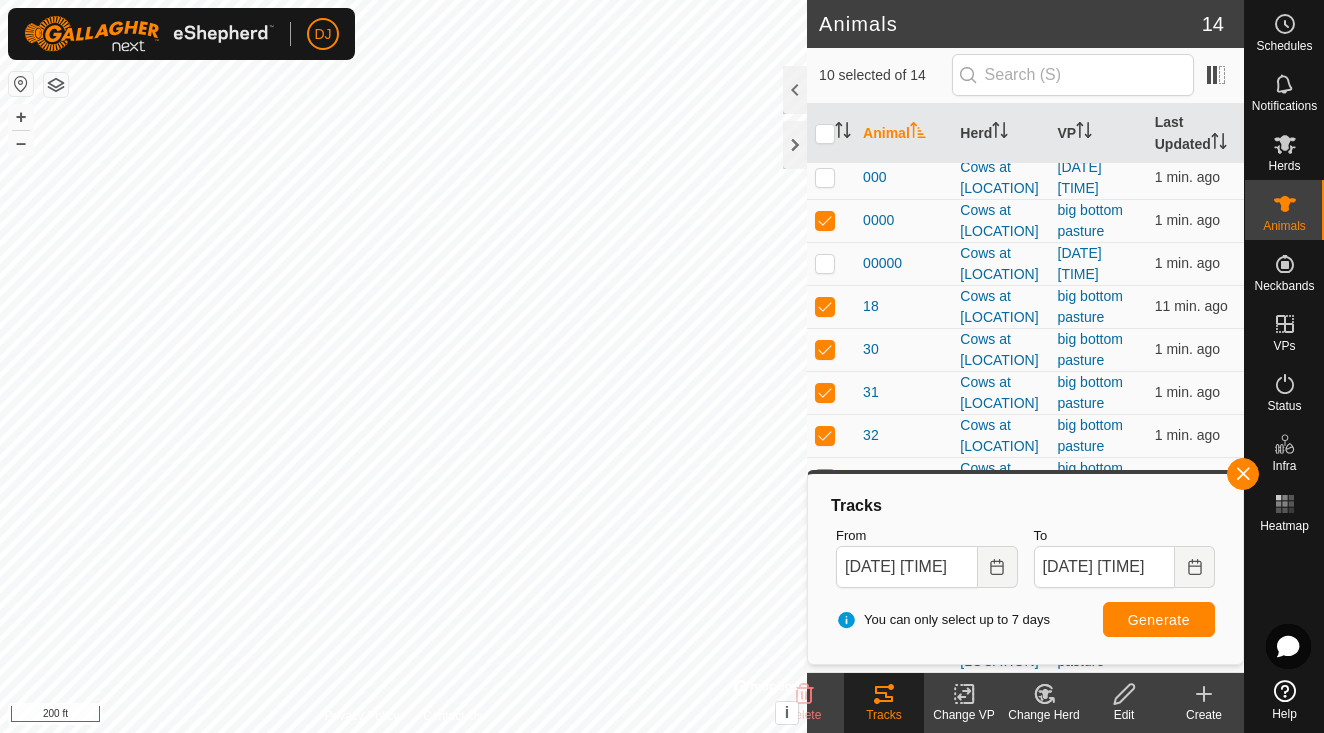 click on "Generate" at bounding box center [1159, 620] 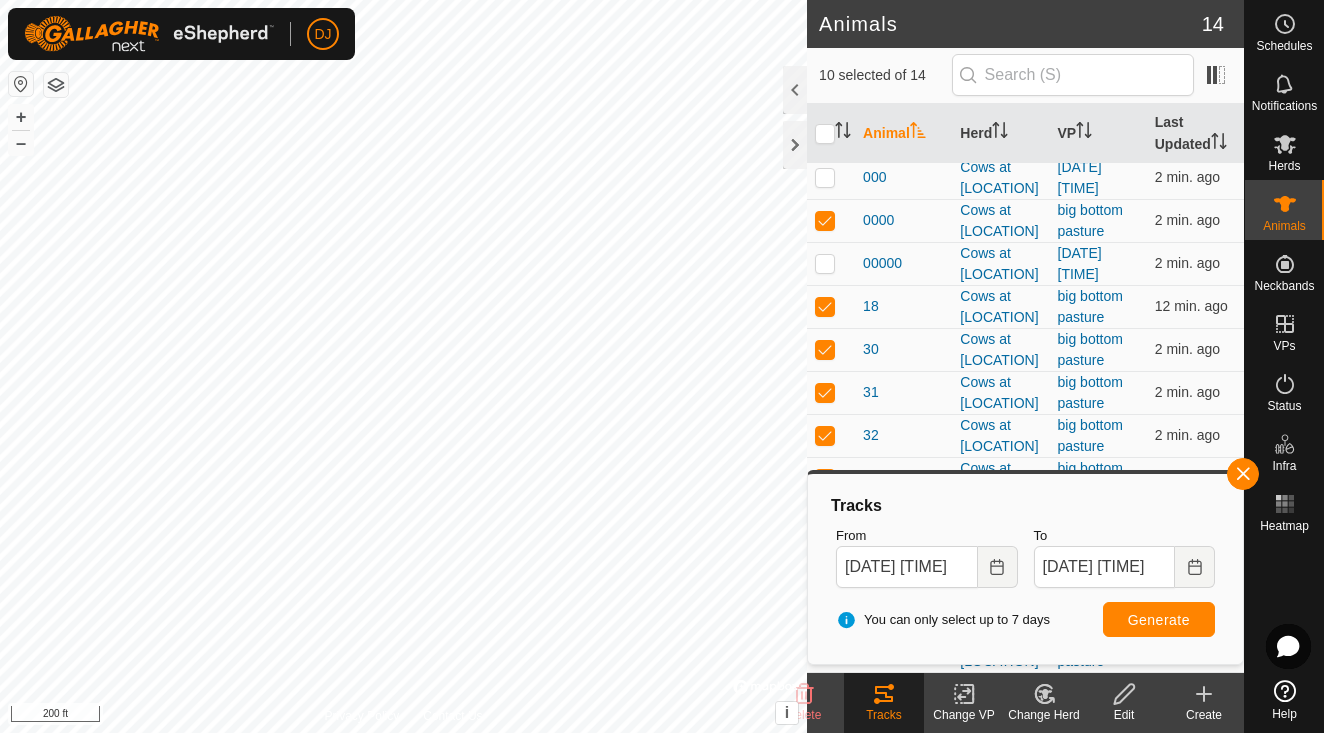 click on "[DATE] at [TIME]" at bounding box center [662, 366] 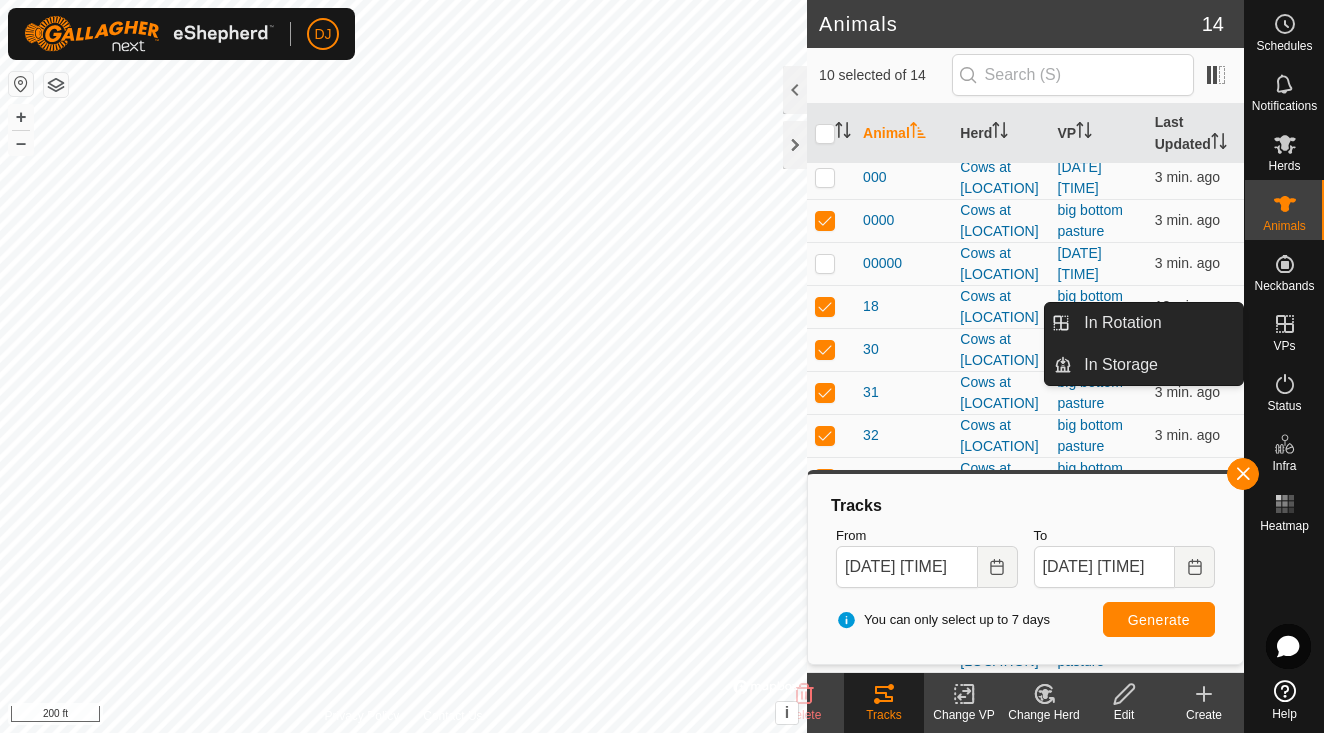 click 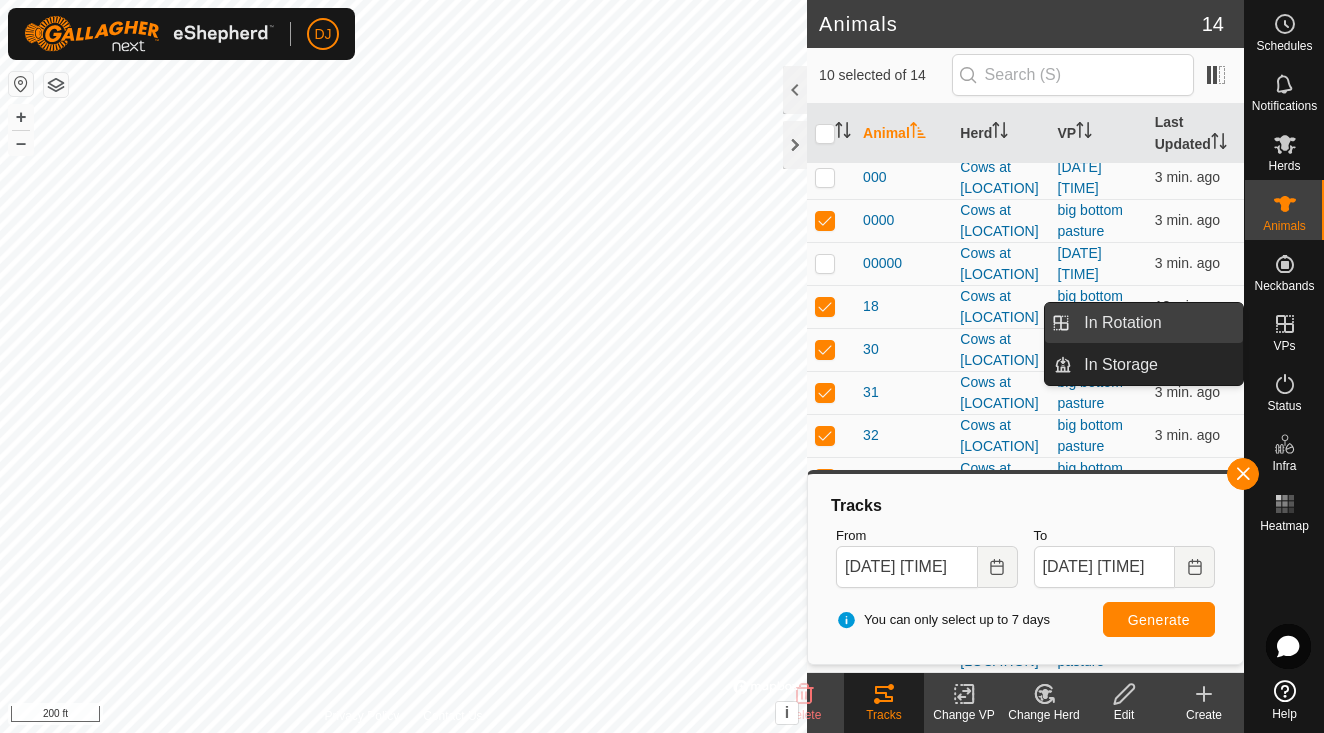 click on "In Rotation" at bounding box center (1157, 323) 